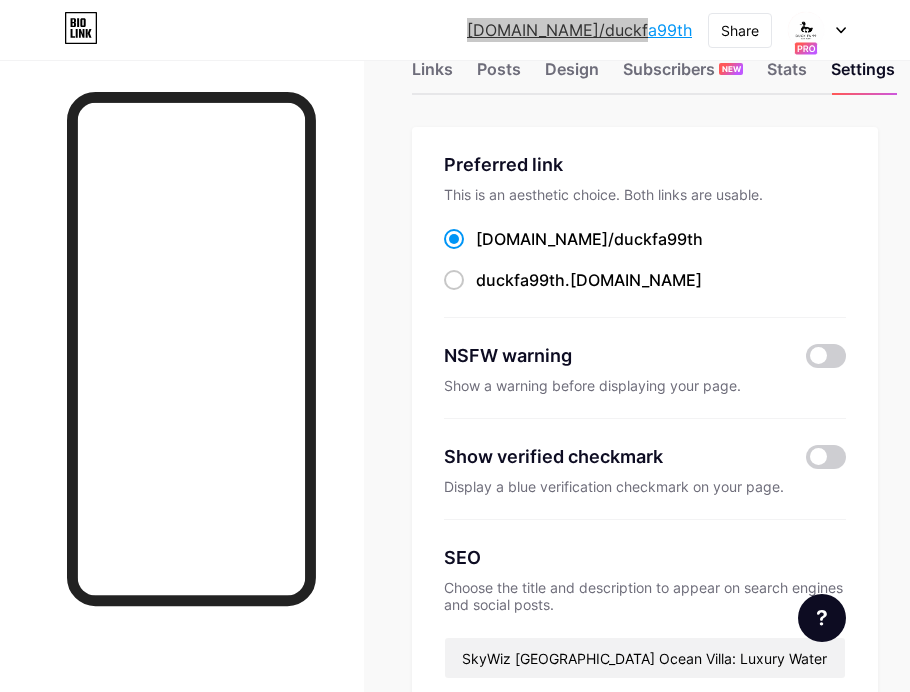 scroll, scrollTop: 0, scrollLeft: 0, axis: both 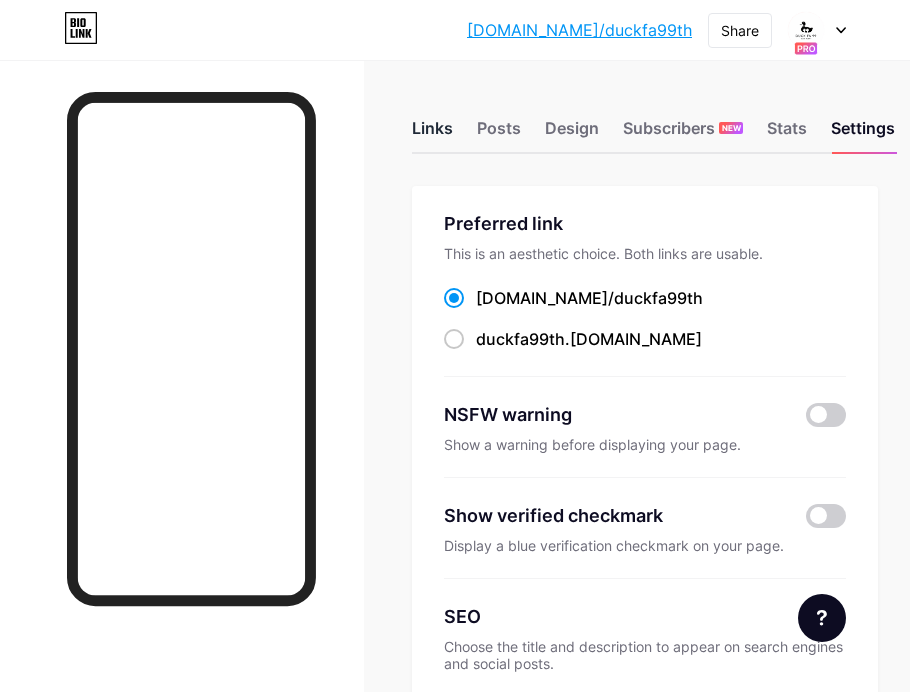 click on "Links" at bounding box center (432, 134) 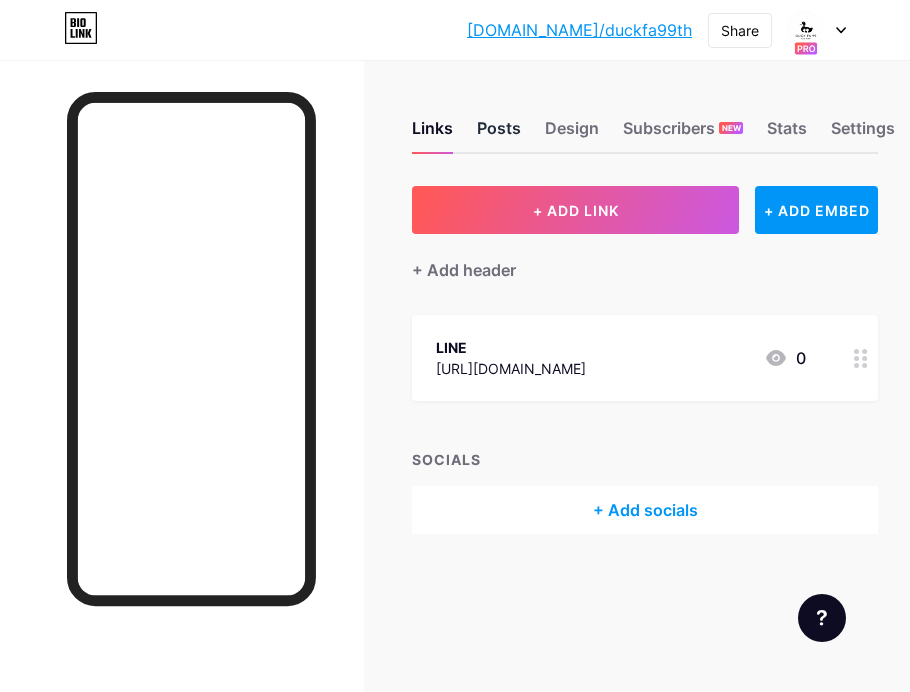 click on "Posts" at bounding box center (499, 134) 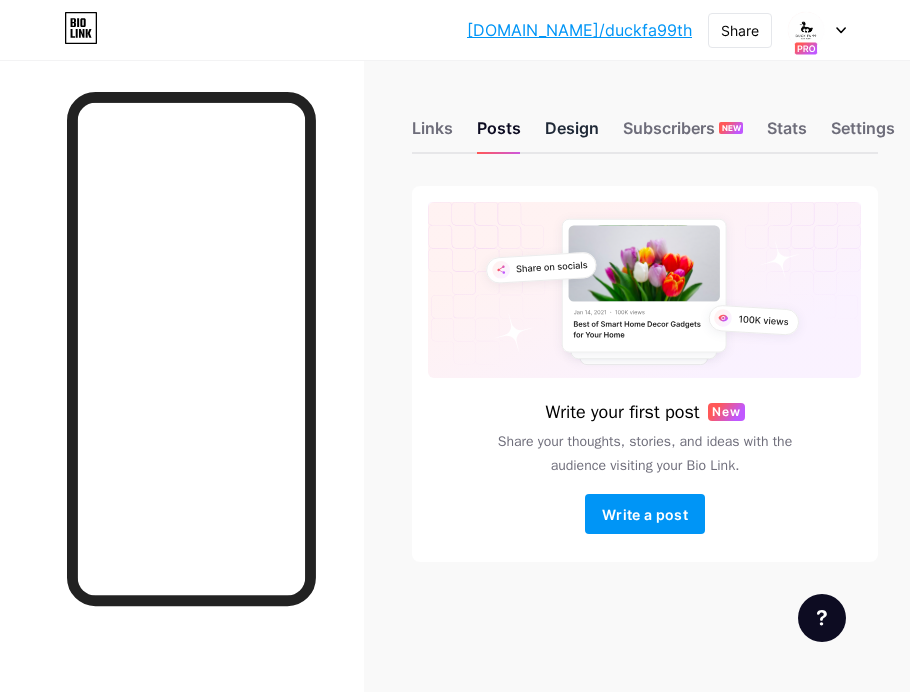 click on "Design" at bounding box center [572, 134] 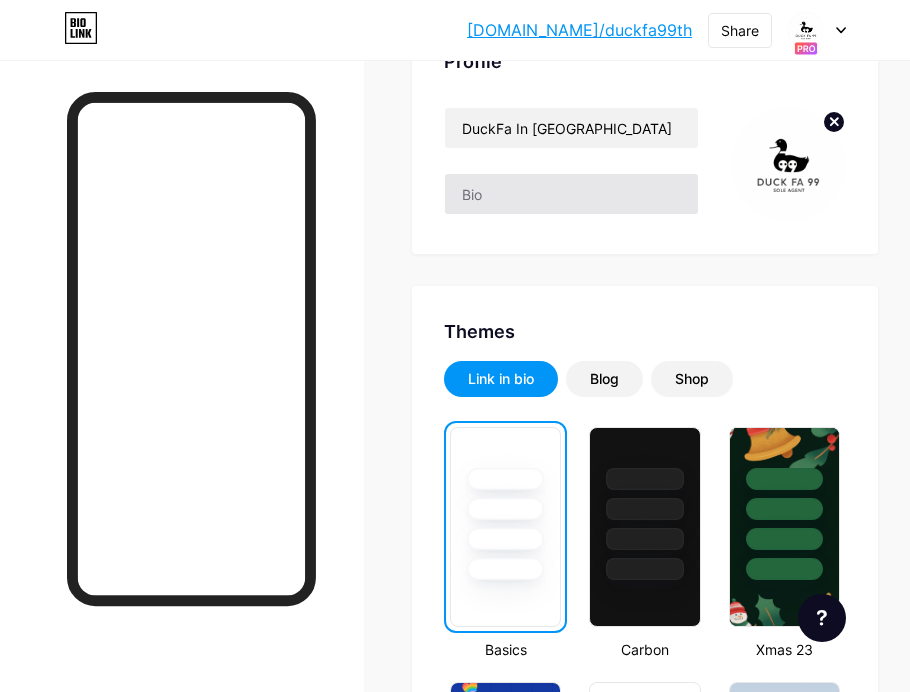 scroll, scrollTop: 11, scrollLeft: 0, axis: vertical 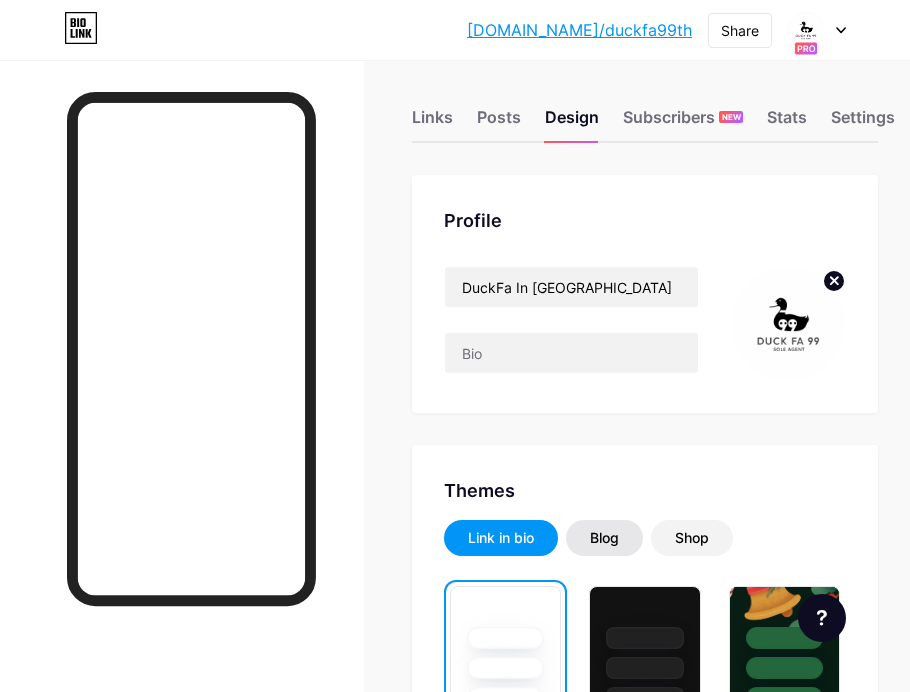 click on "Blog" at bounding box center [604, 538] 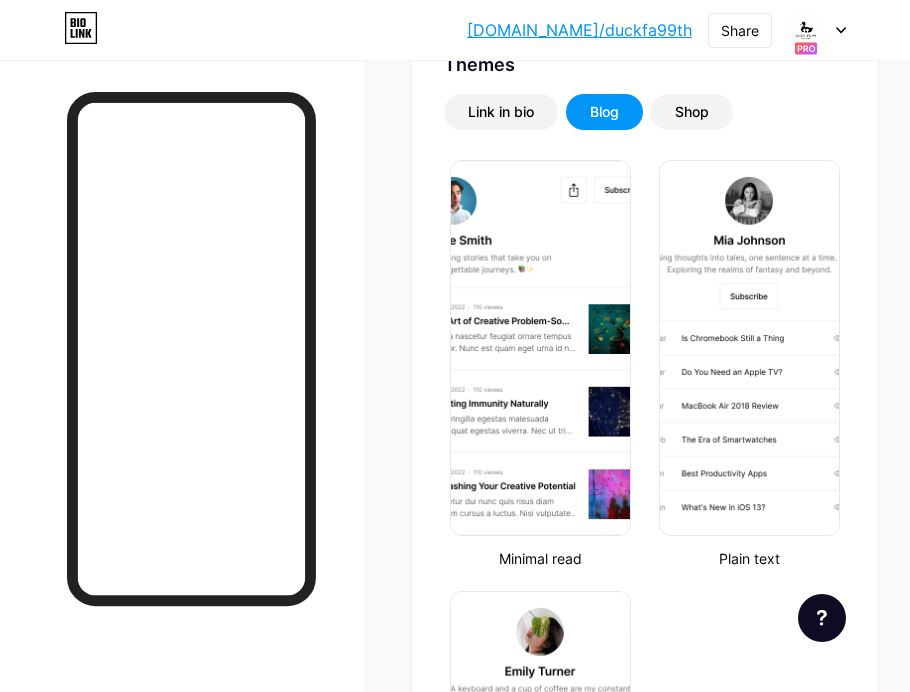 scroll, scrollTop: 376, scrollLeft: 0, axis: vertical 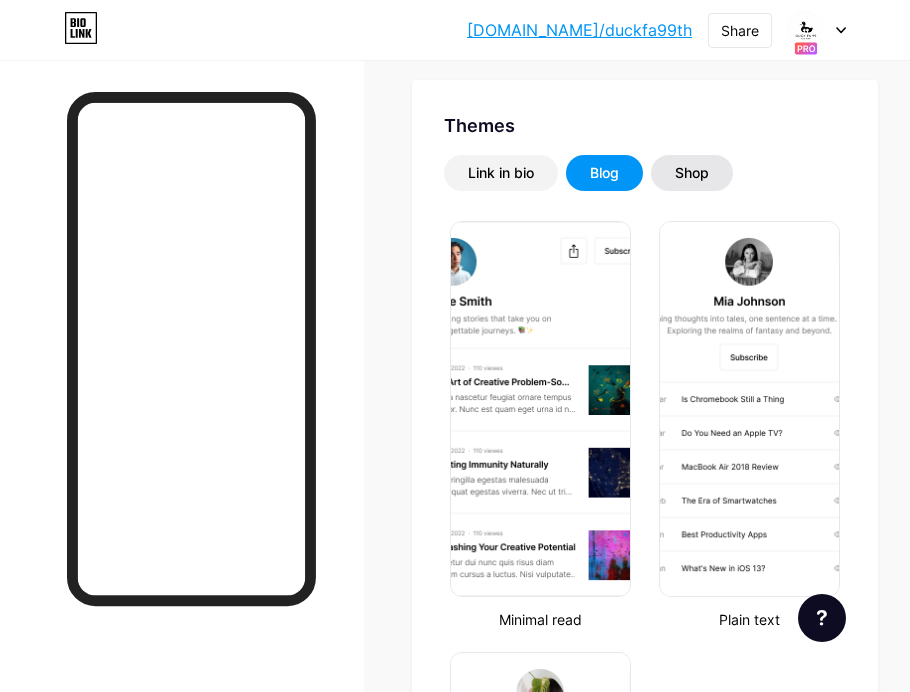 click on "Shop" at bounding box center (692, 173) 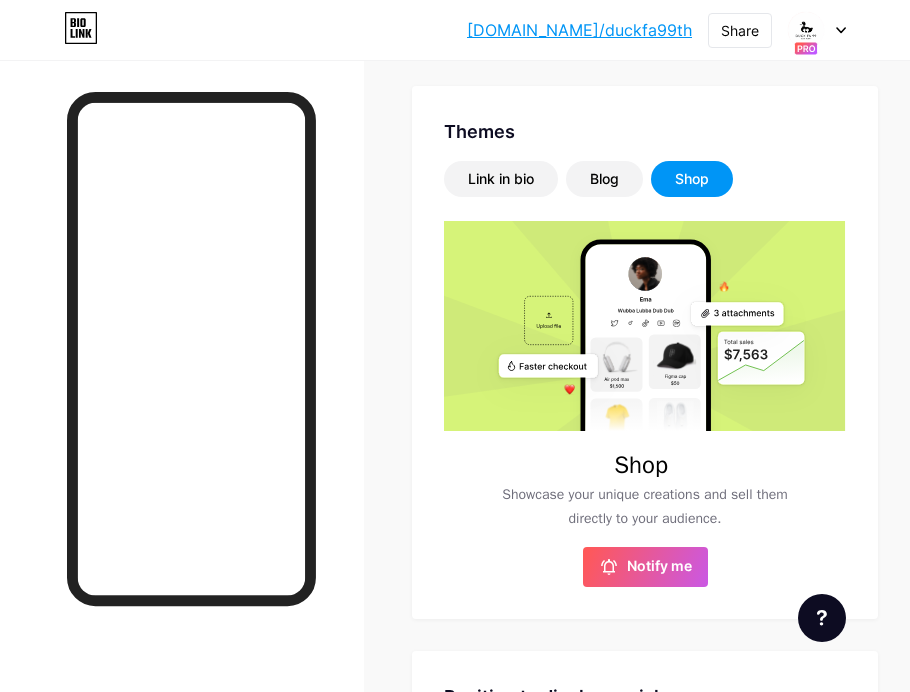 scroll, scrollTop: 291, scrollLeft: 0, axis: vertical 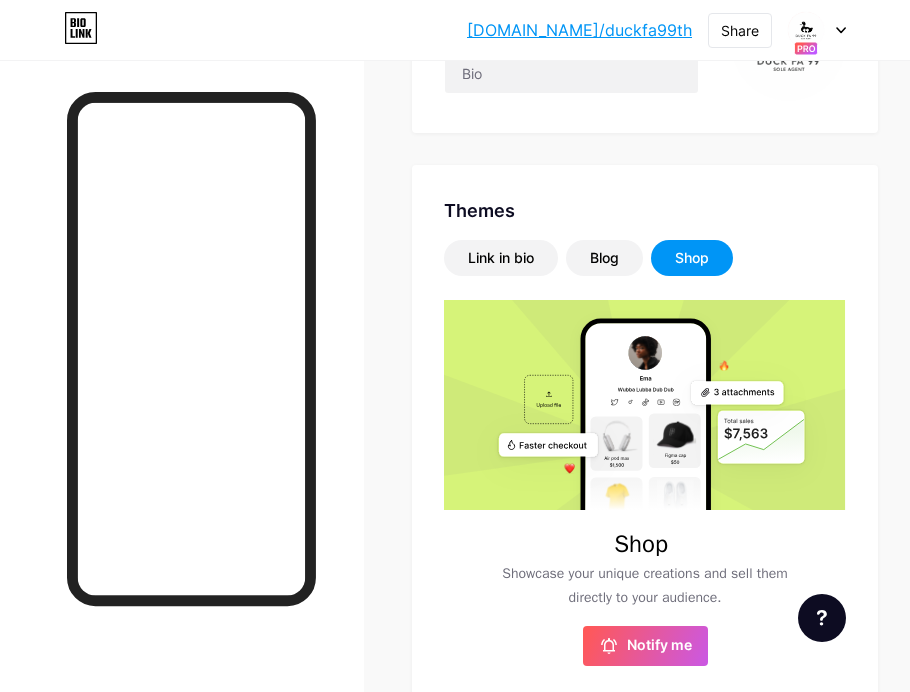 click 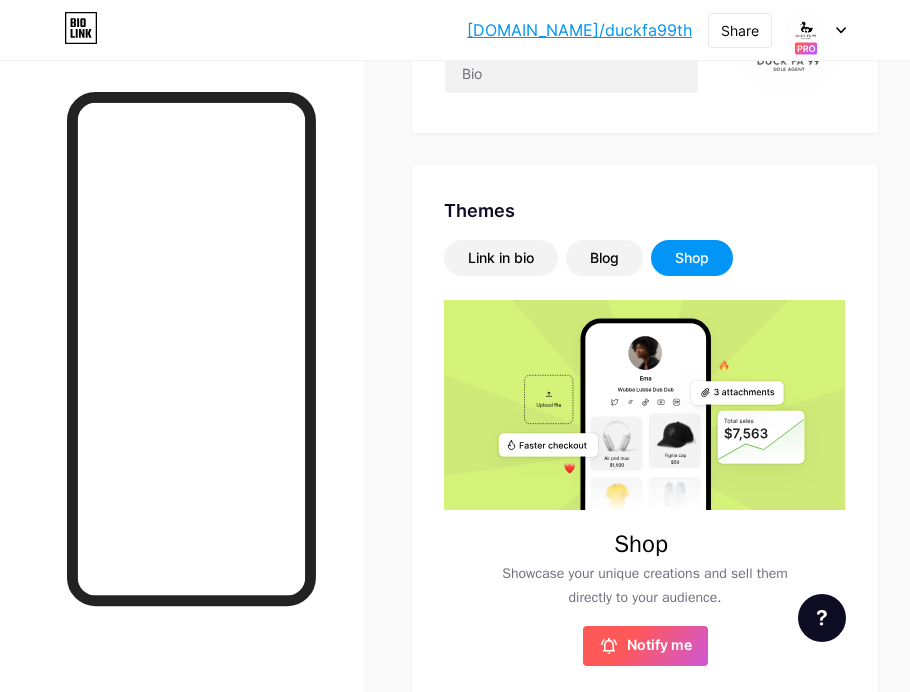 click on "Notify me" at bounding box center [659, 646] 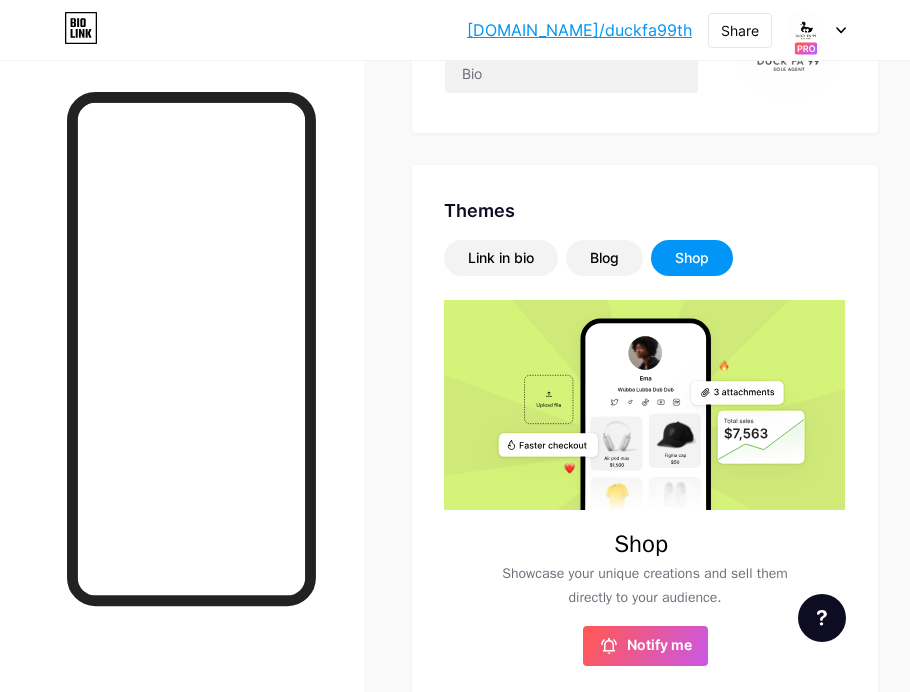click on "Link in bio   Blog   Shop                                                                                                                                                                                                                                                                                                                                   Shop
Showcase your unique creations and sell them directly to your audience.
Notify me         Changes saved" at bounding box center (645, 453) 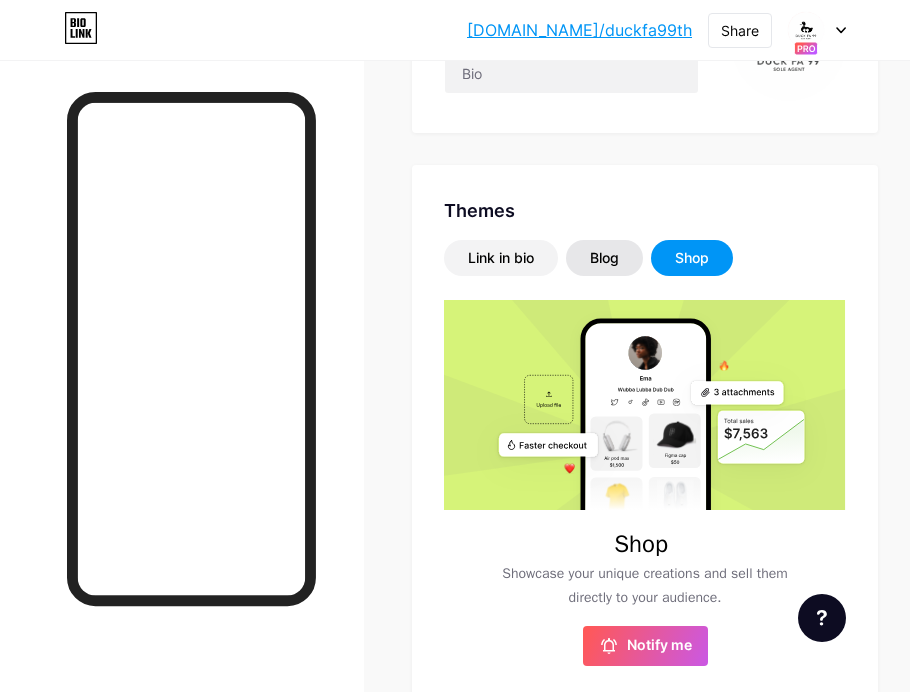 click on "Blog" at bounding box center [604, 258] 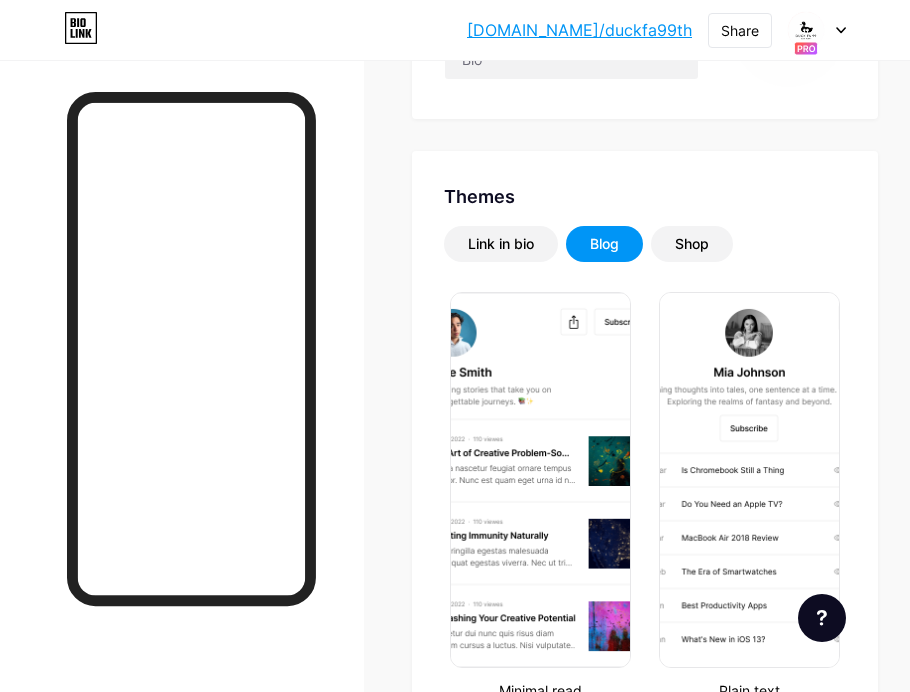 scroll, scrollTop: 308, scrollLeft: 0, axis: vertical 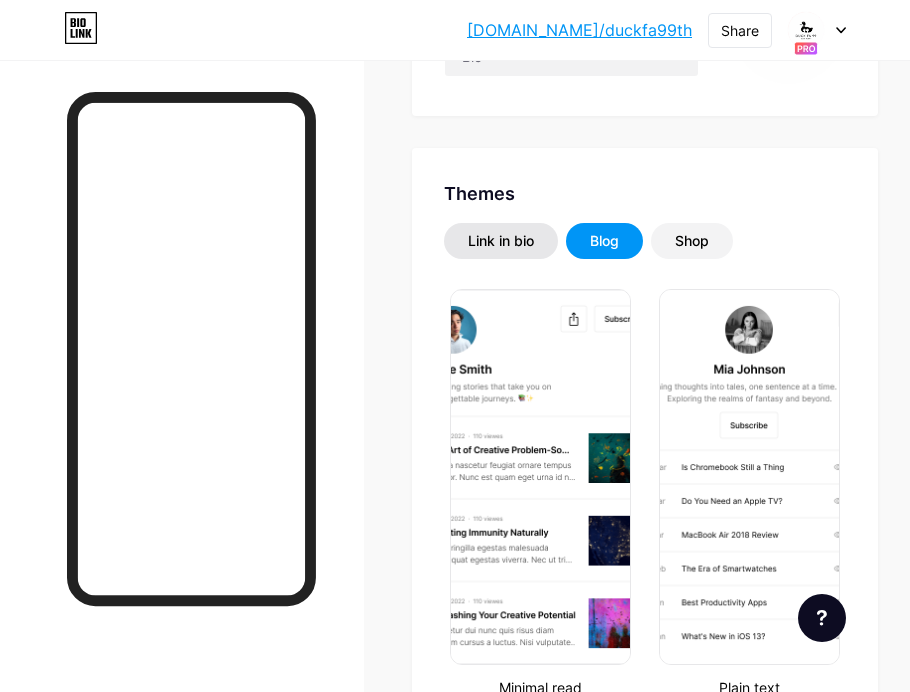 click on "Link in bio" at bounding box center (501, 241) 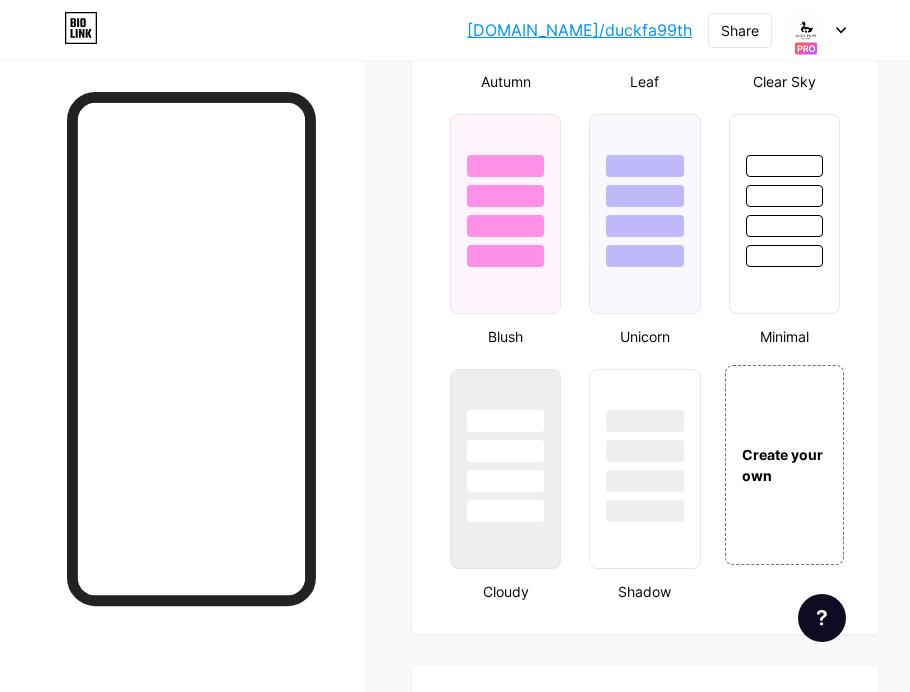 scroll, scrollTop: 2016, scrollLeft: 0, axis: vertical 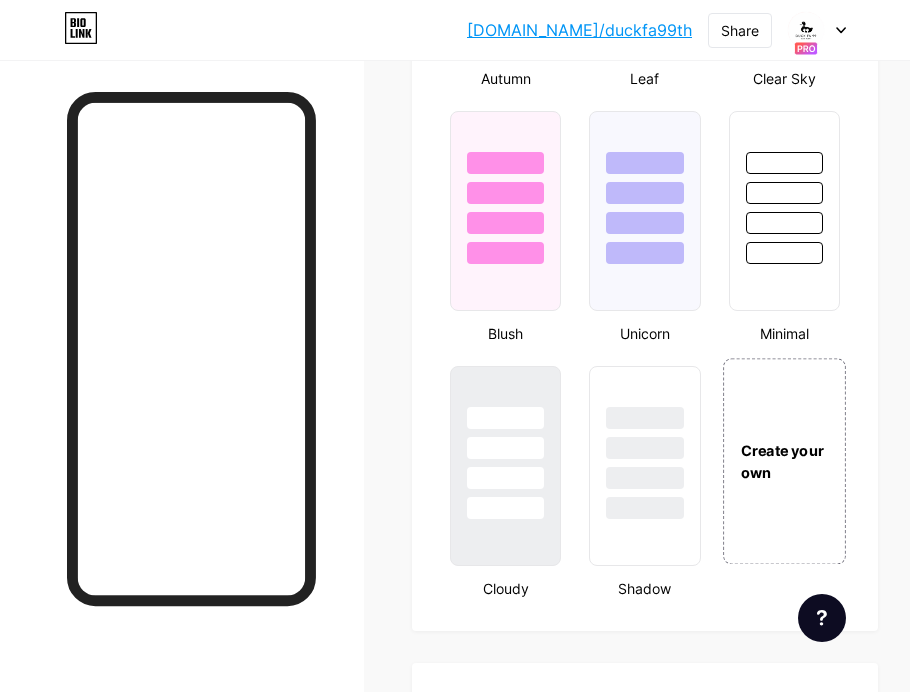 click on "Create your own" at bounding box center (784, 461) 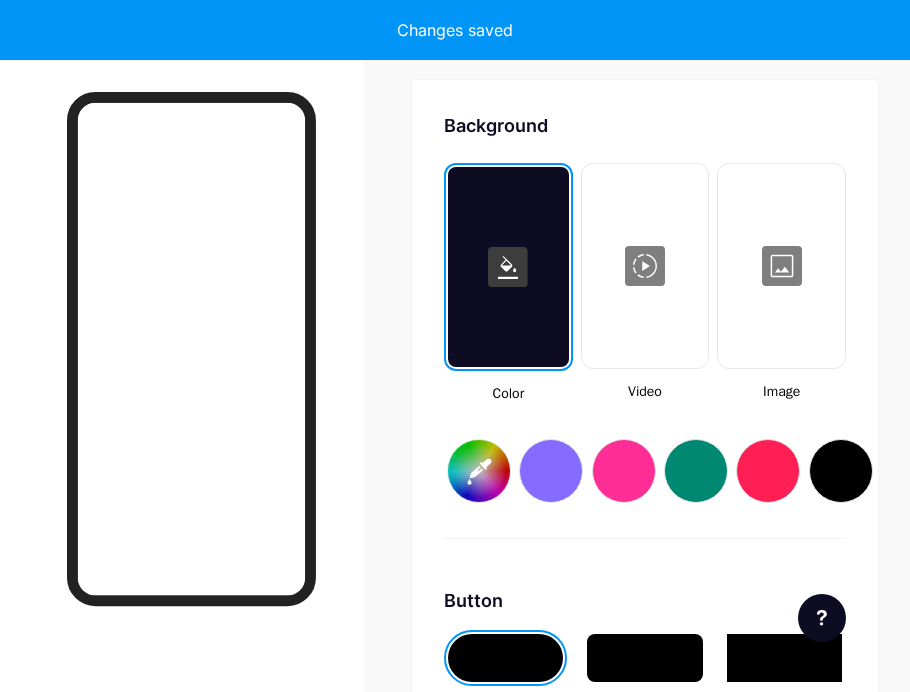 type on "#ffffff" 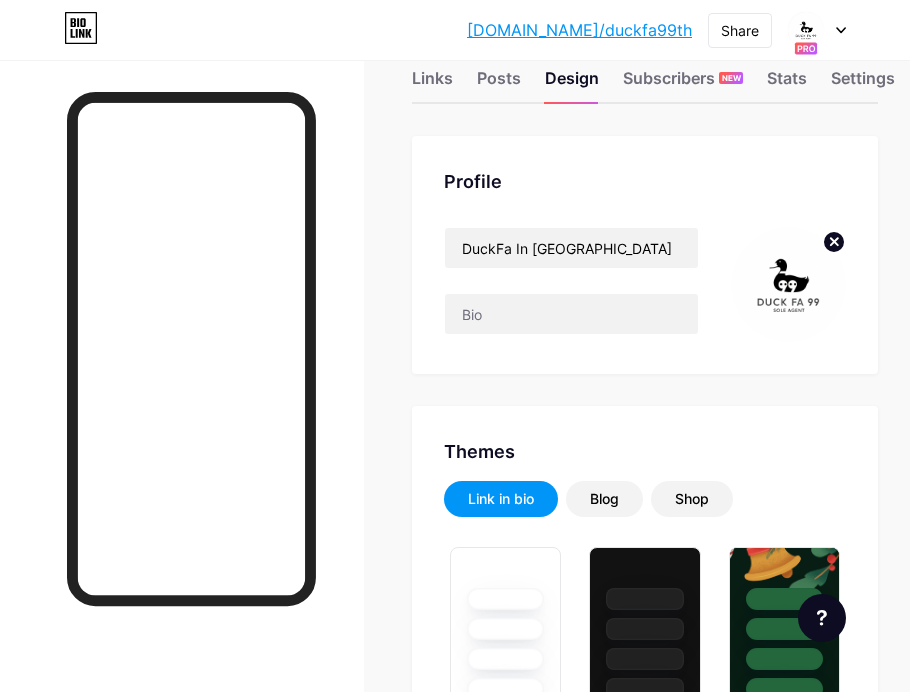 scroll, scrollTop: 0, scrollLeft: 0, axis: both 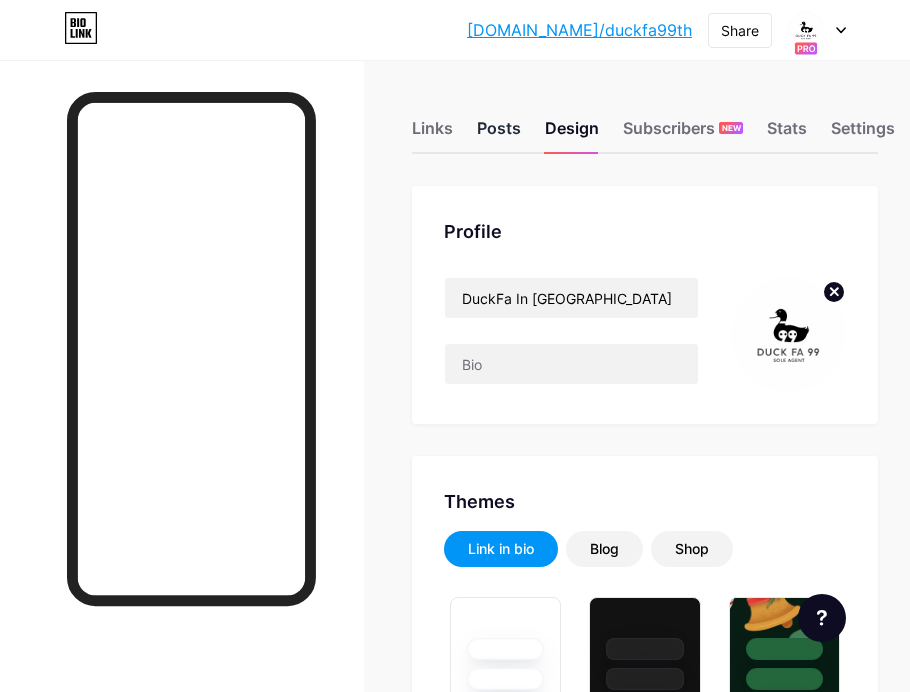 click on "Posts" at bounding box center [499, 134] 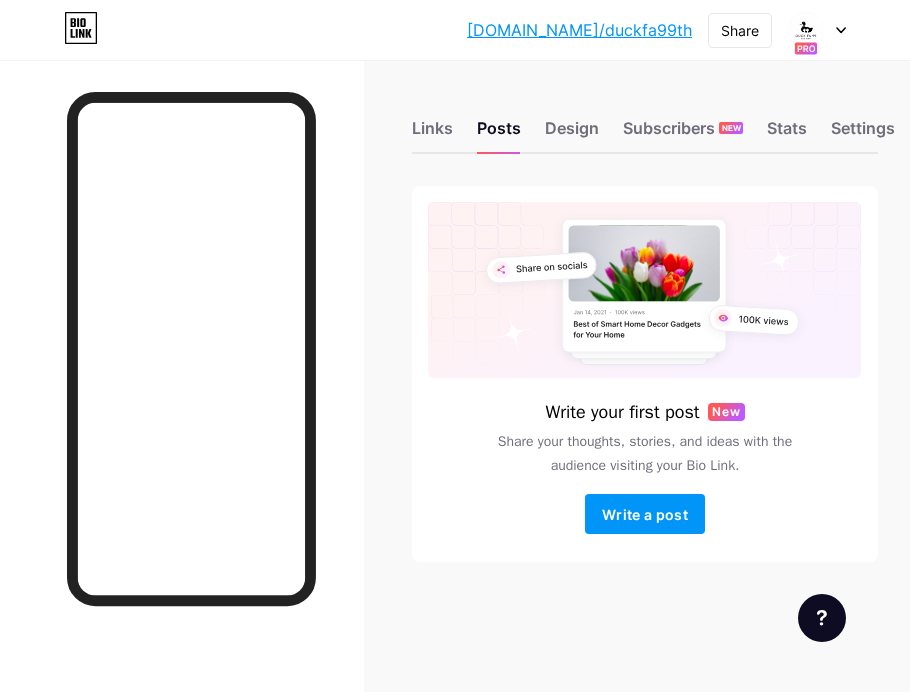 click on "Links
Posts
Design
Subscribers
NEW
Stats
Settings" at bounding box center [645, 119] 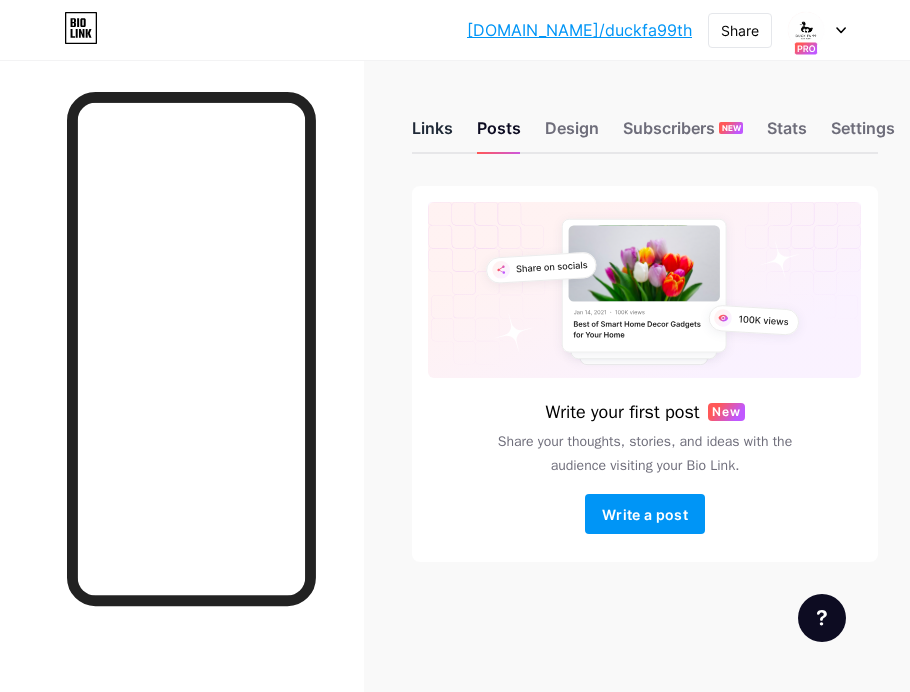 click on "Links" at bounding box center [432, 134] 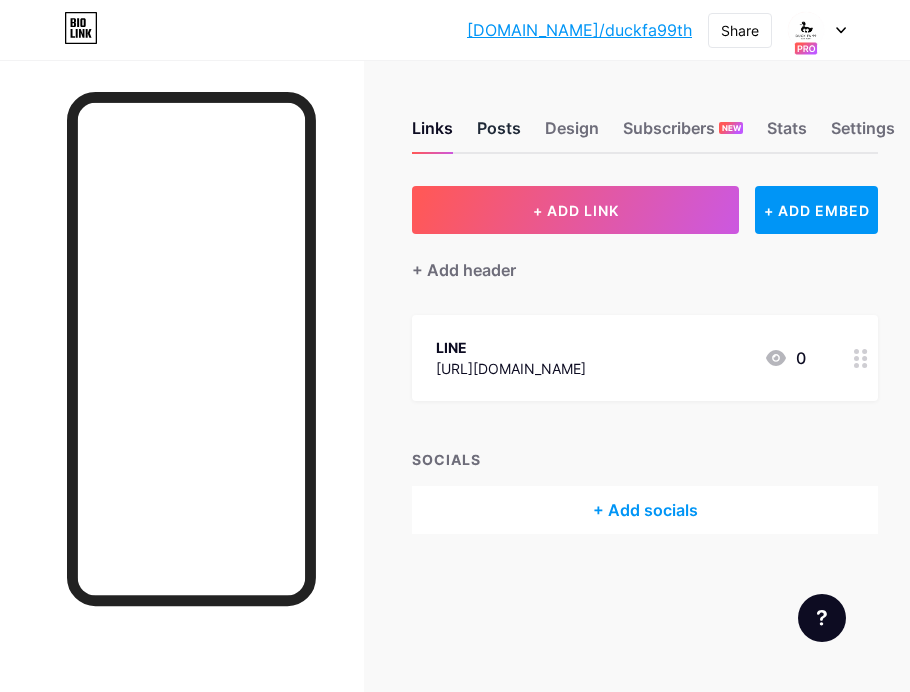 click on "Posts" at bounding box center (499, 134) 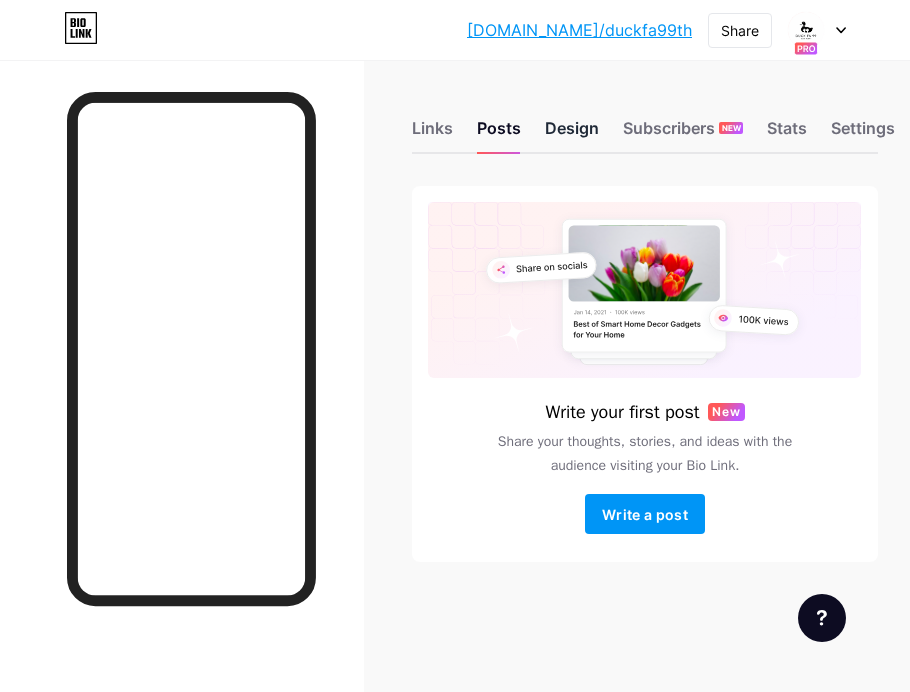 click on "Design" at bounding box center (572, 134) 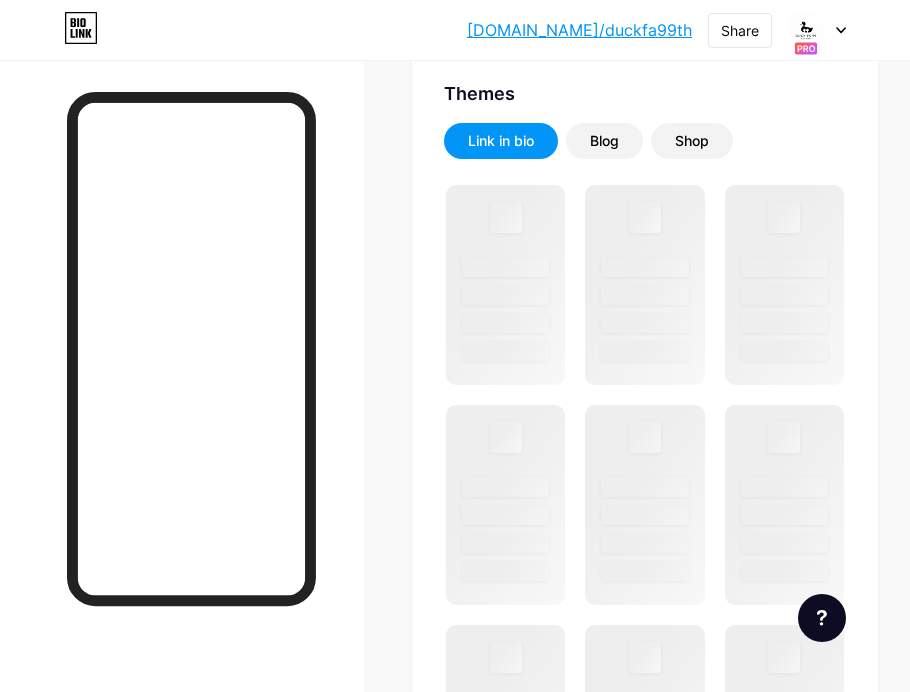scroll, scrollTop: 422, scrollLeft: 0, axis: vertical 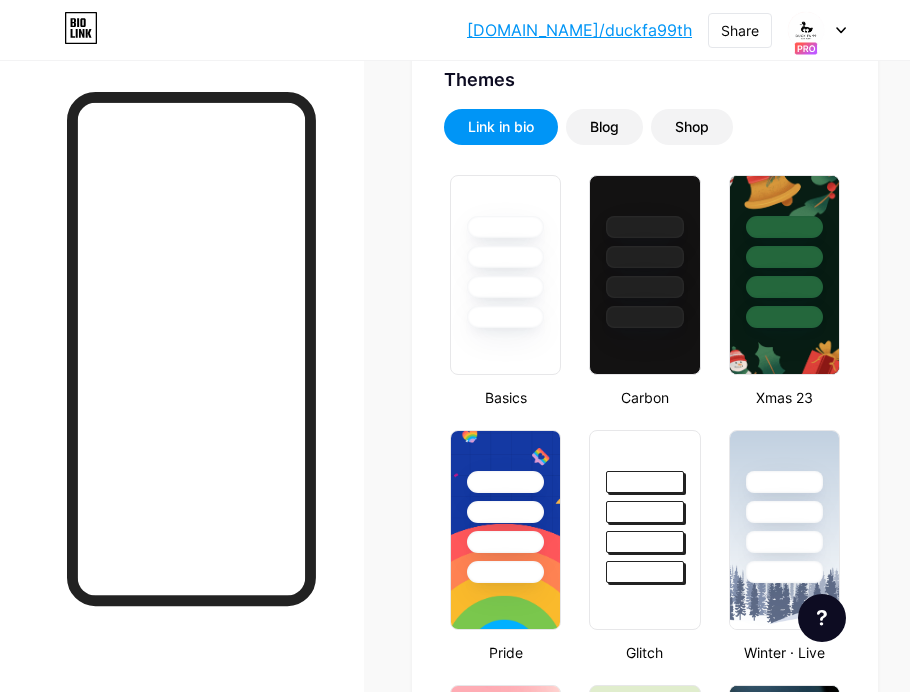 type on "#ffffff" 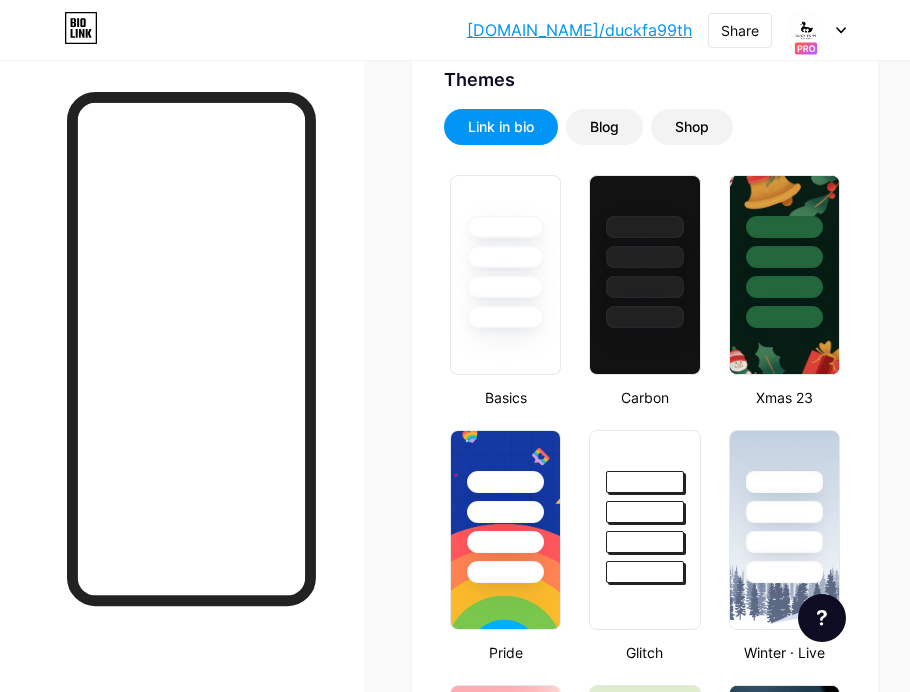 type on "#000000" 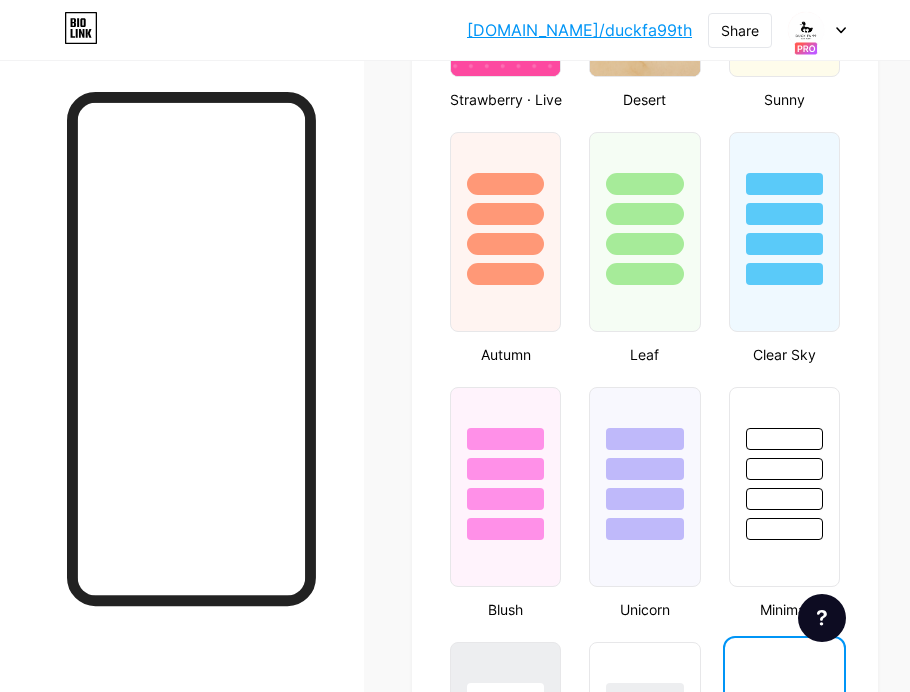 scroll, scrollTop: 1726, scrollLeft: 0, axis: vertical 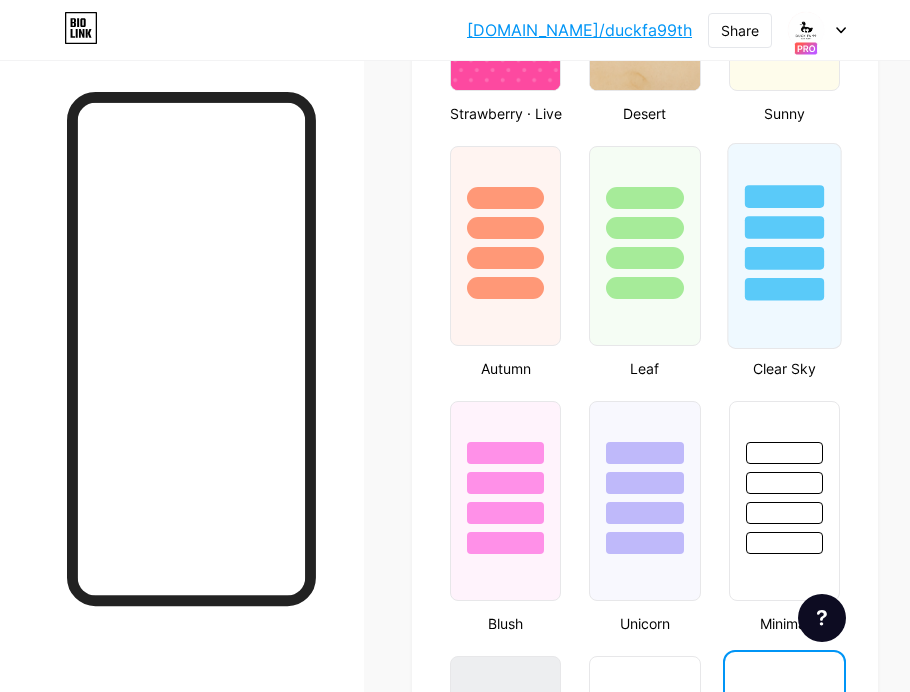 click at bounding box center [784, 246] 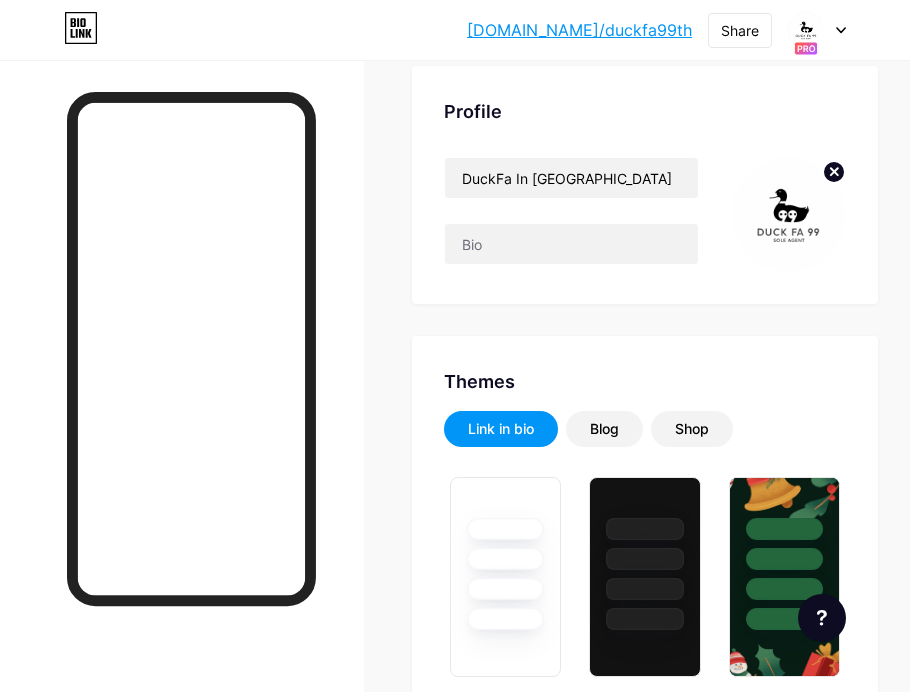 scroll, scrollTop: 0, scrollLeft: 0, axis: both 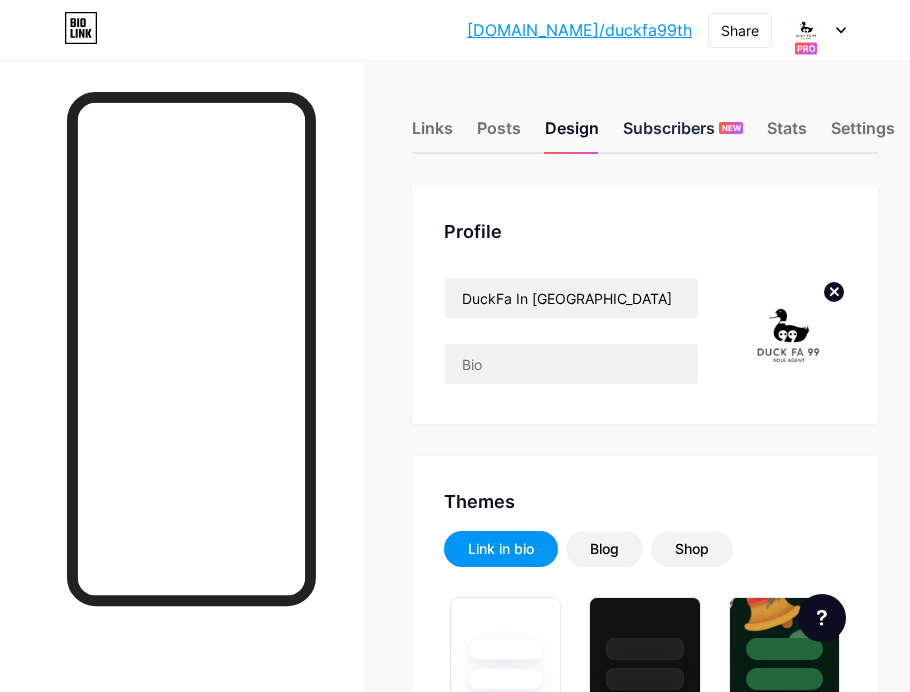click on "Subscribers
NEW" at bounding box center (683, 134) 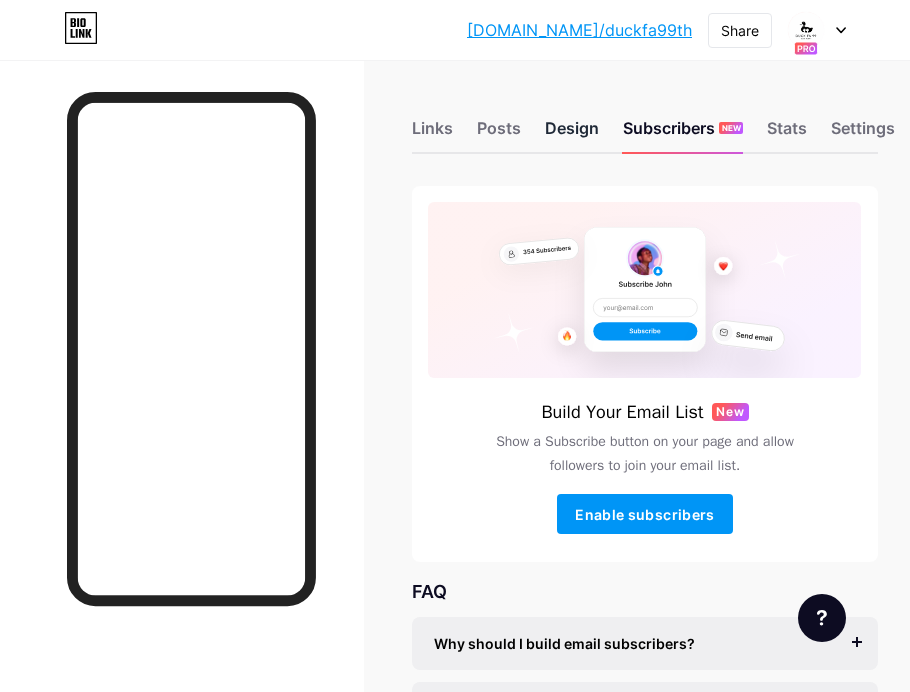 click on "Design" at bounding box center [572, 134] 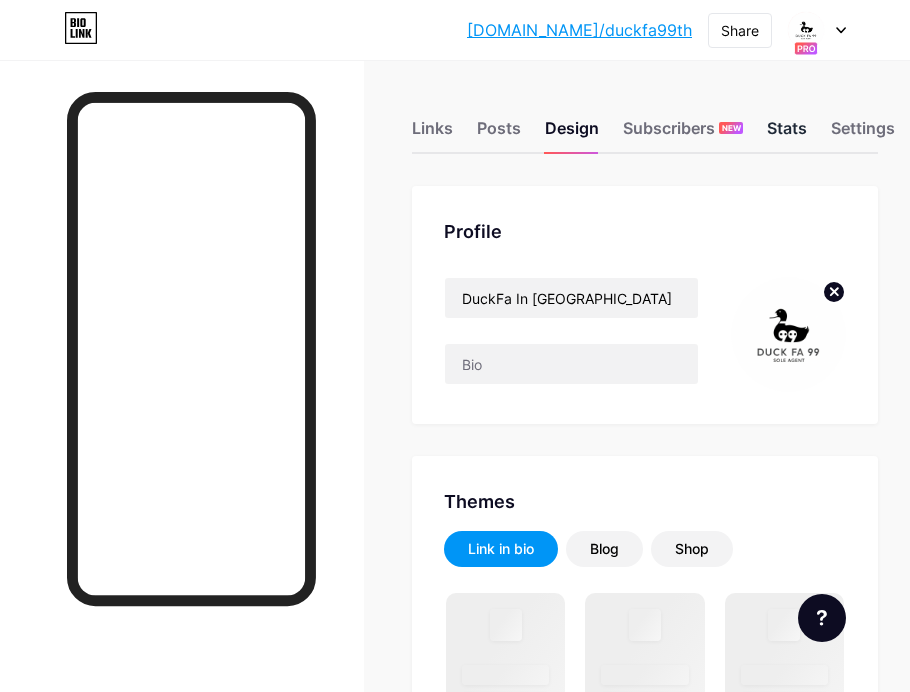 click on "Stats" at bounding box center [787, 134] 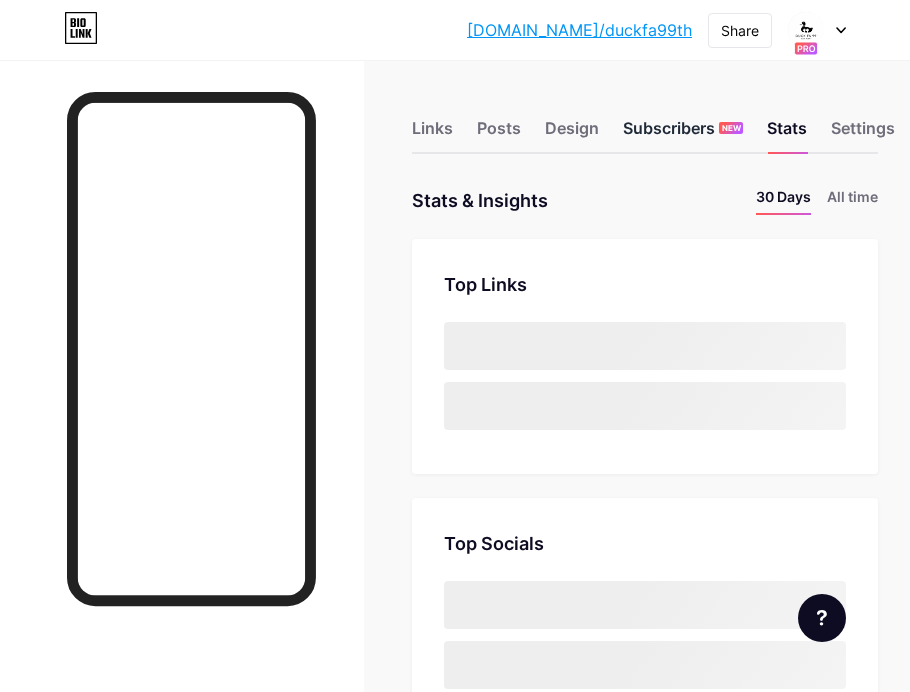 click on "Subscribers
NEW" at bounding box center [683, 134] 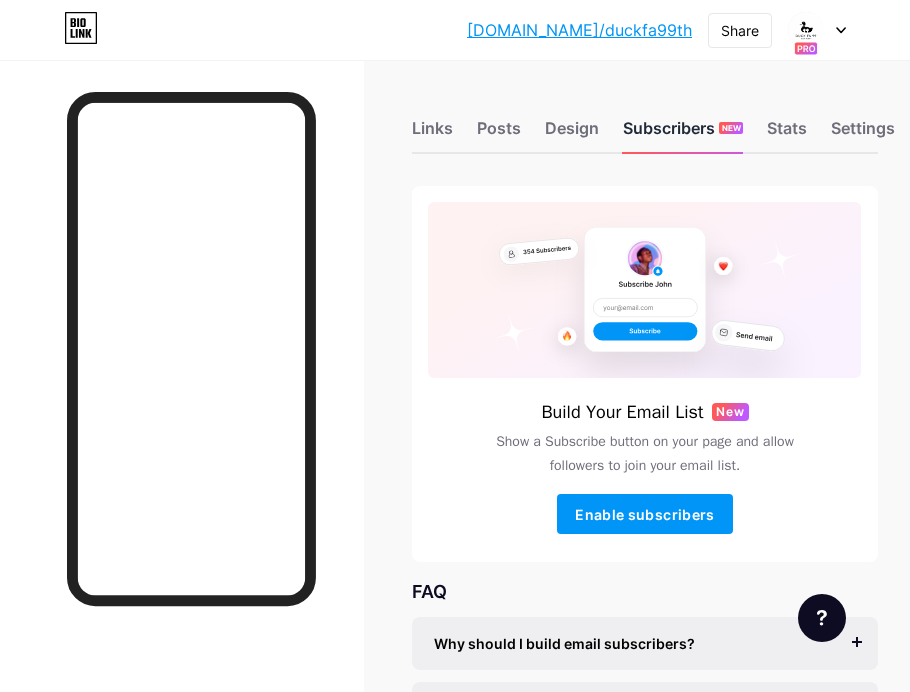 click on "Subscribers
NEW" at bounding box center (683, 134) 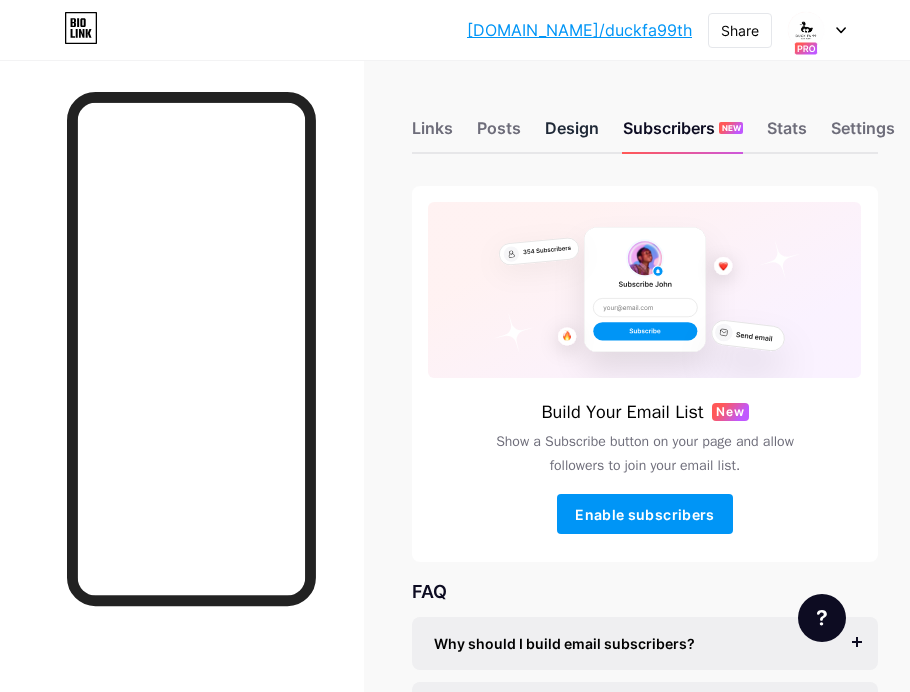 click on "Design" at bounding box center (572, 134) 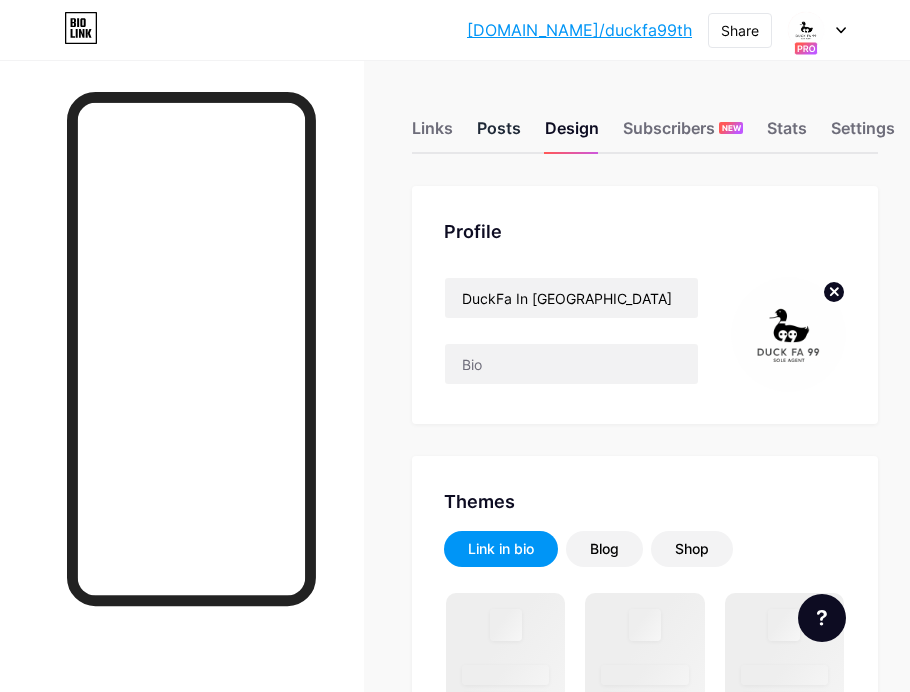 click on "Posts" at bounding box center (499, 134) 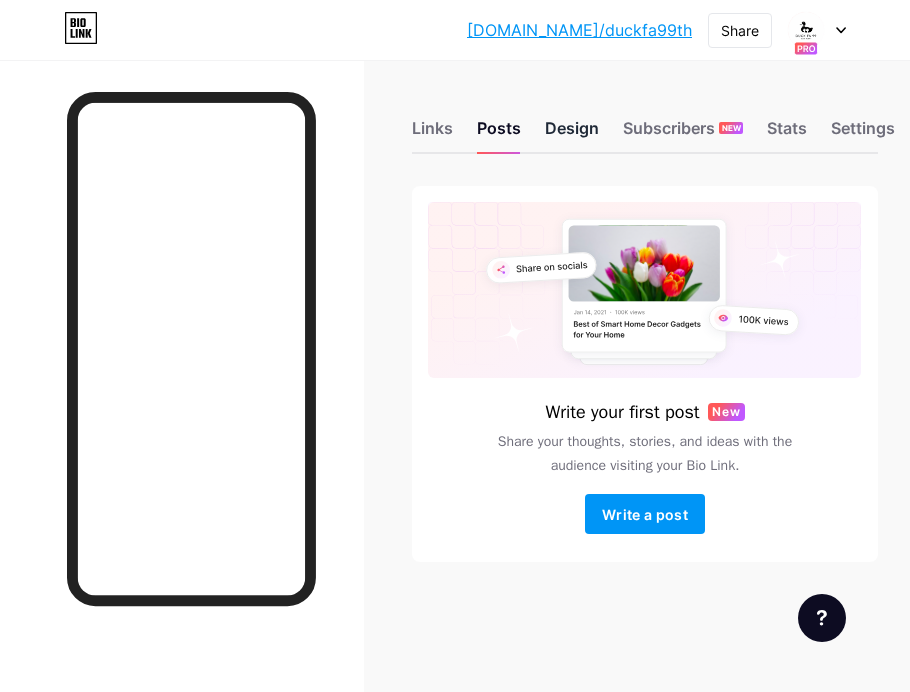 click on "Design" at bounding box center [572, 134] 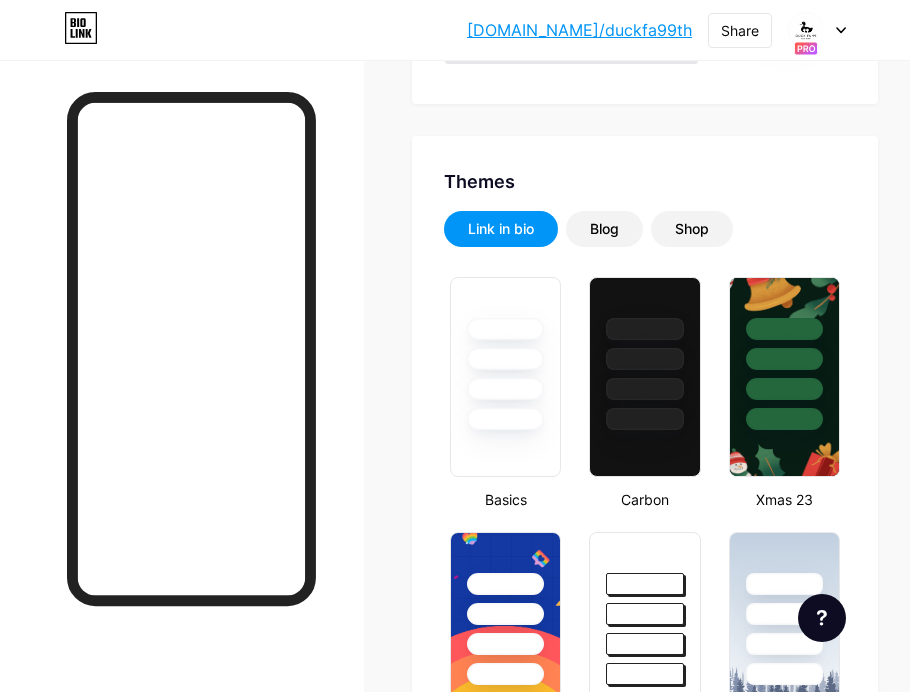 scroll, scrollTop: 368, scrollLeft: 0, axis: vertical 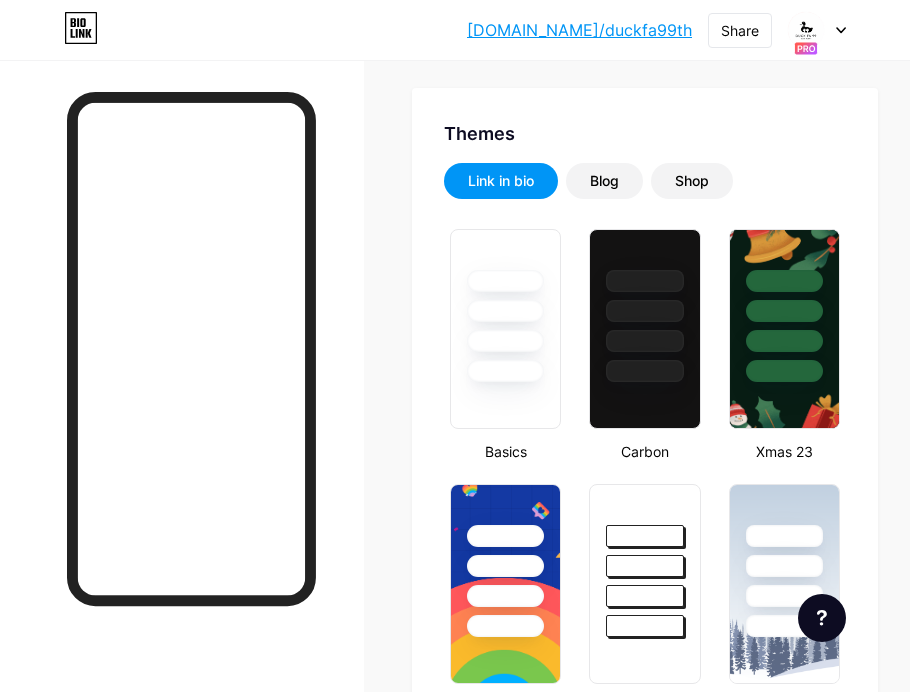 click on "Link in bio   Blog   Shop" at bounding box center [645, 181] 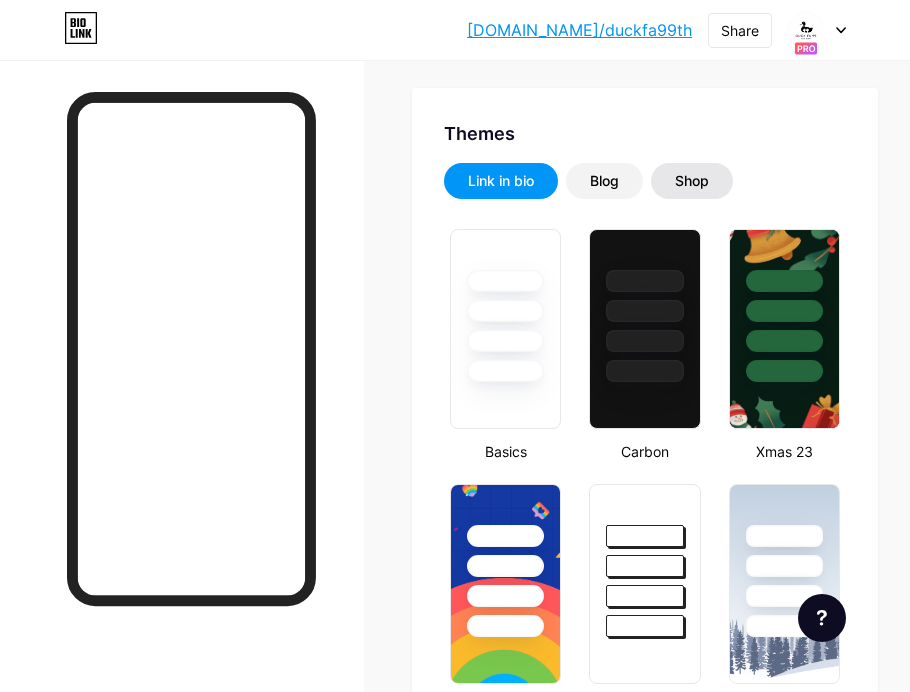 click on "Shop" at bounding box center [692, 181] 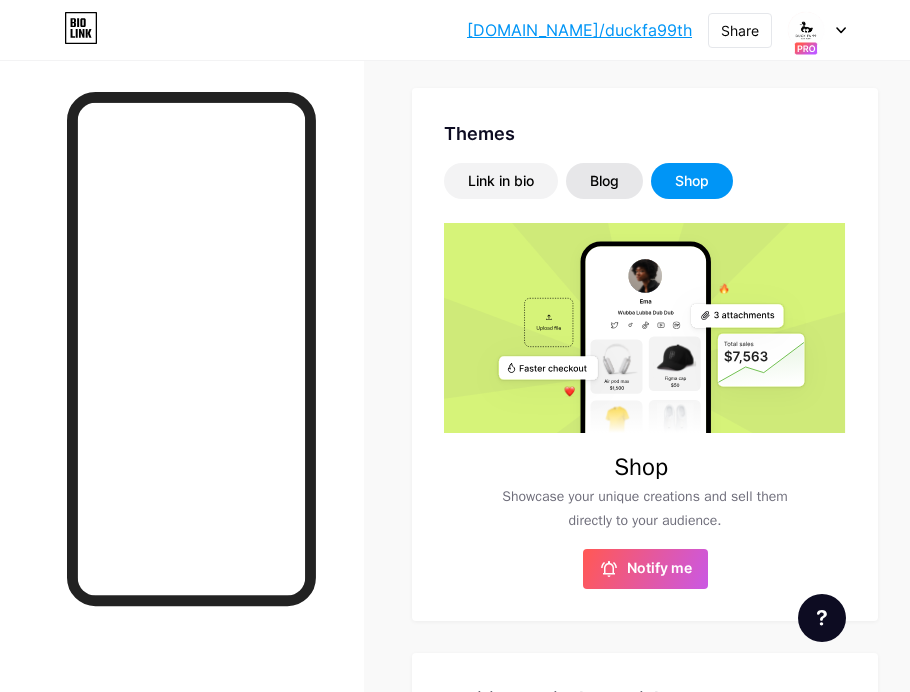 click on "Blog" at bounding box center [604, 181] 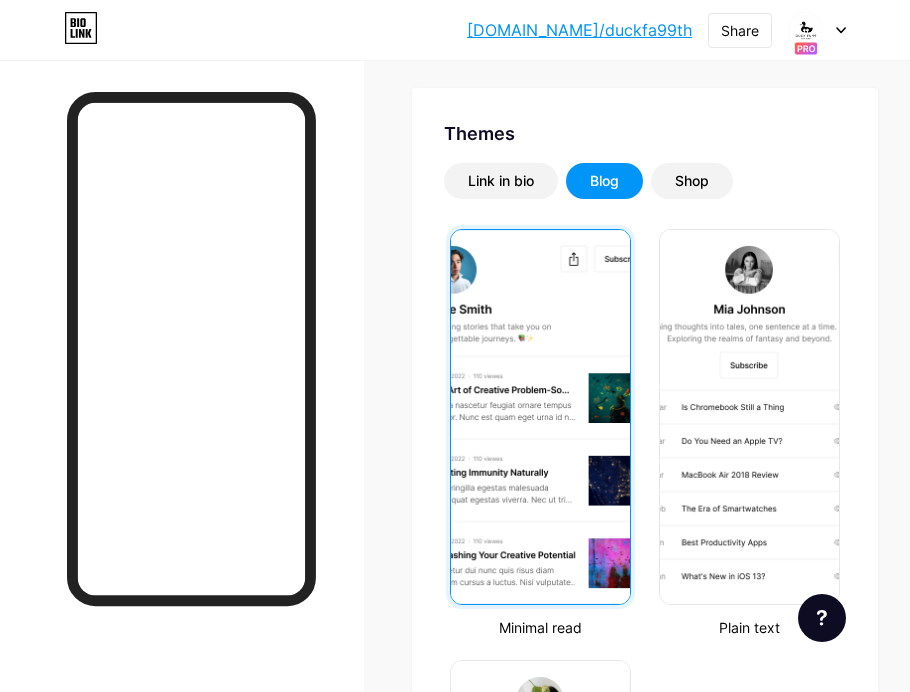 click at bounding box center (540, 417) 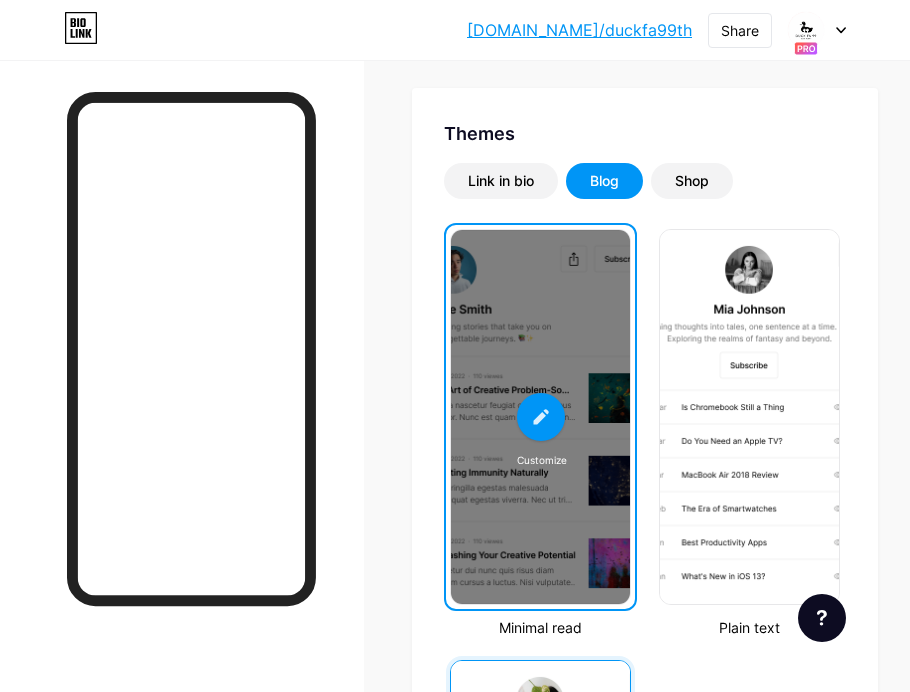 scroll, scrollTop: 459, scrollLeft: 0, axis: vertical 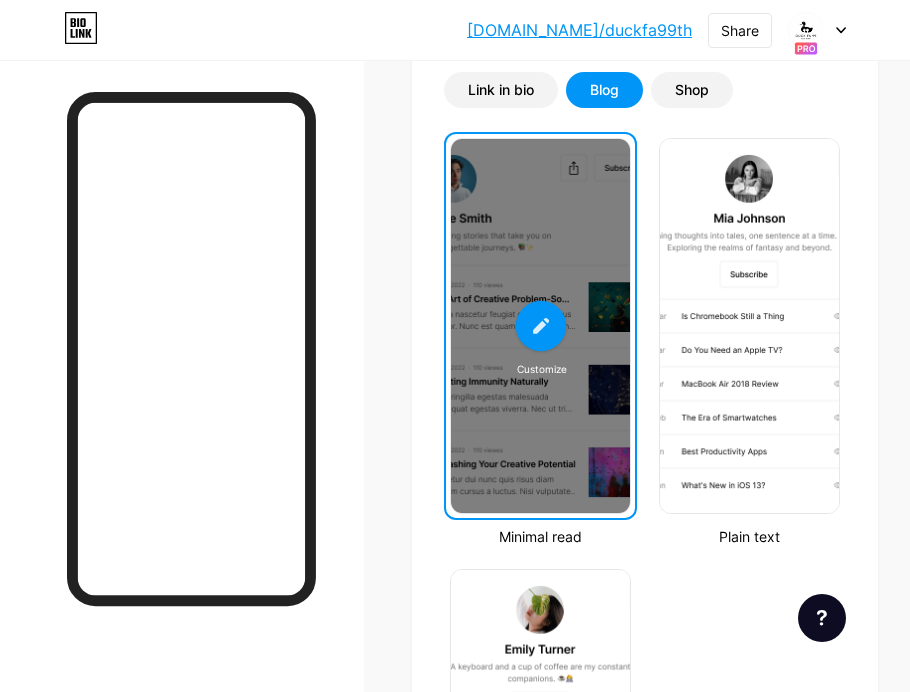 click 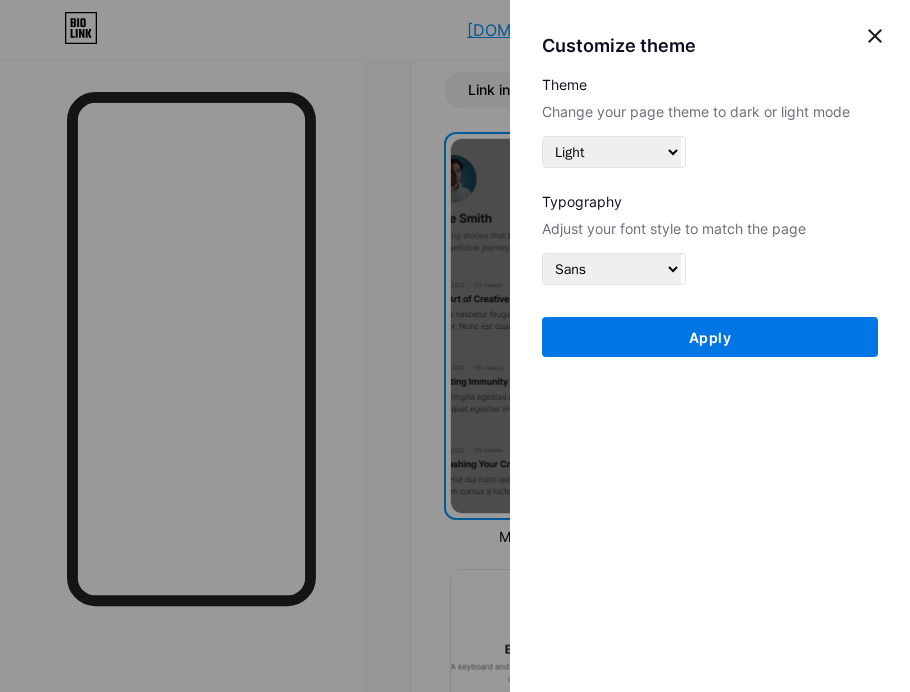 click on "Apply" at bounding box center (710, 337) 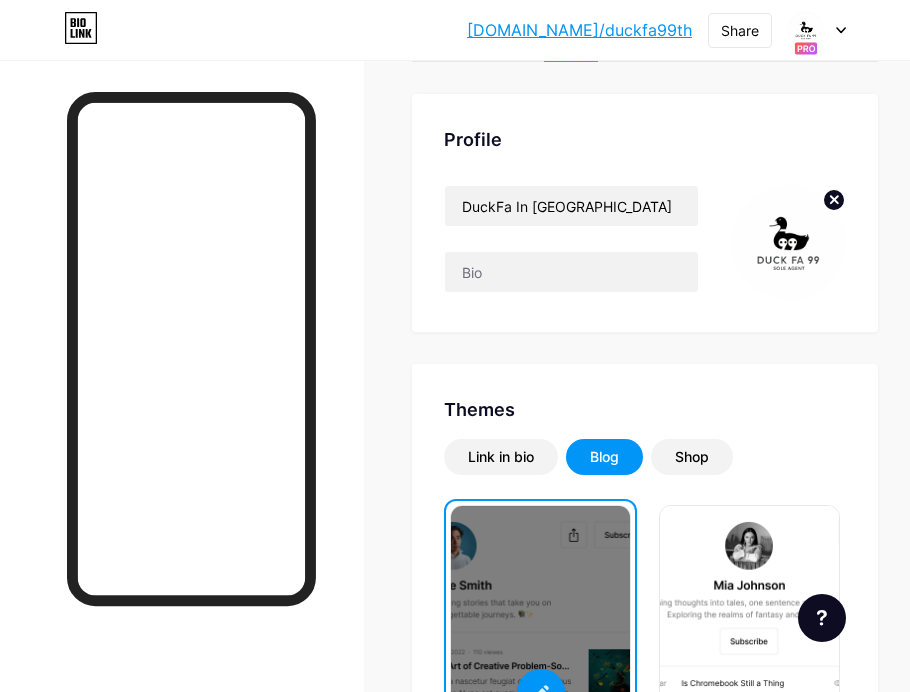 scroll, scrollTop: 0, scrollLeft: 0, axis: both 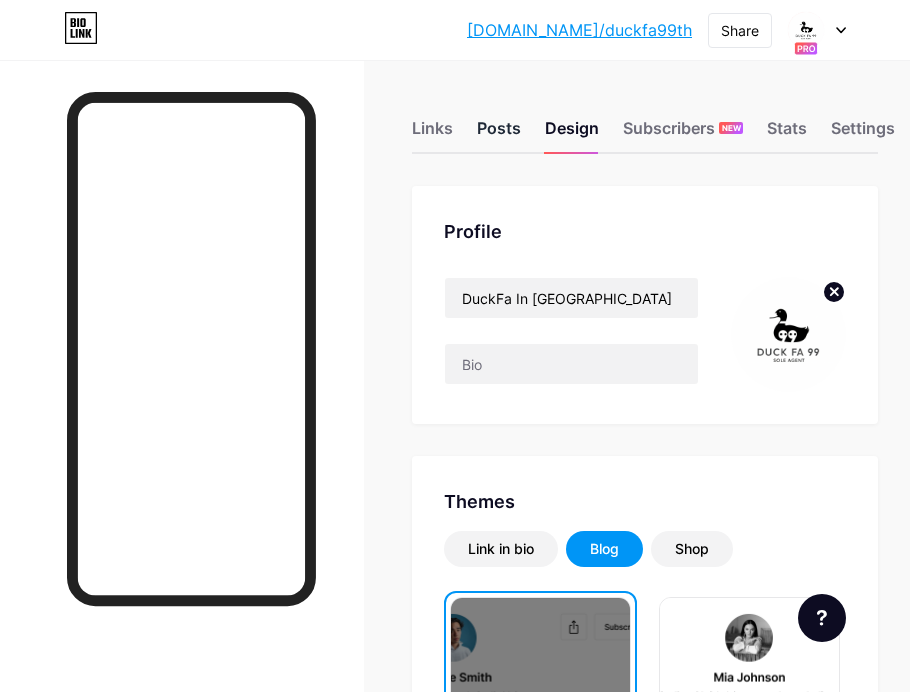 click on "Posts" at bounding box center [499, 134] 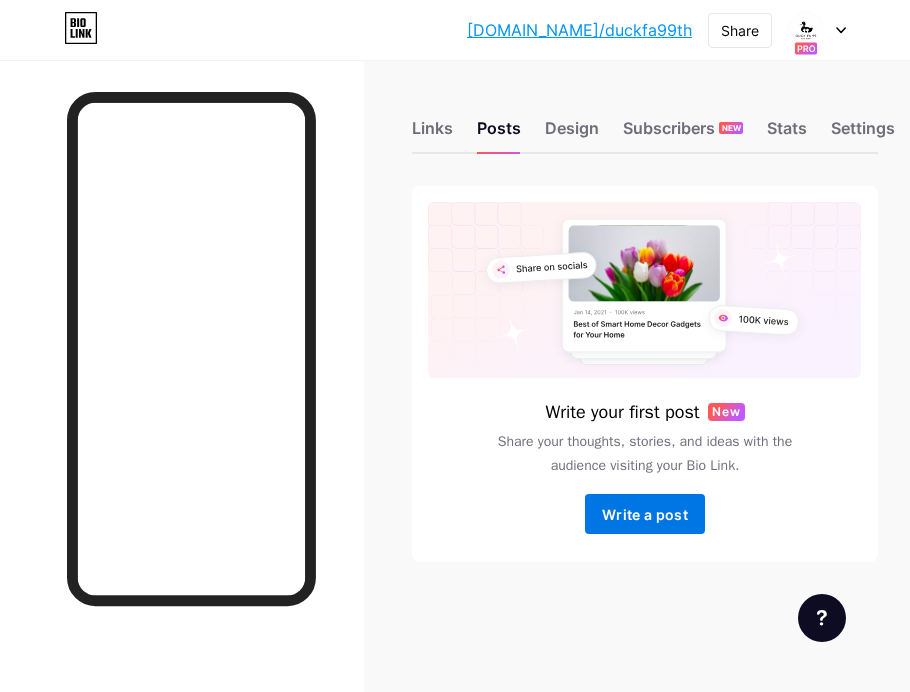 click on "Write a post" at bounding box center [645, 514] 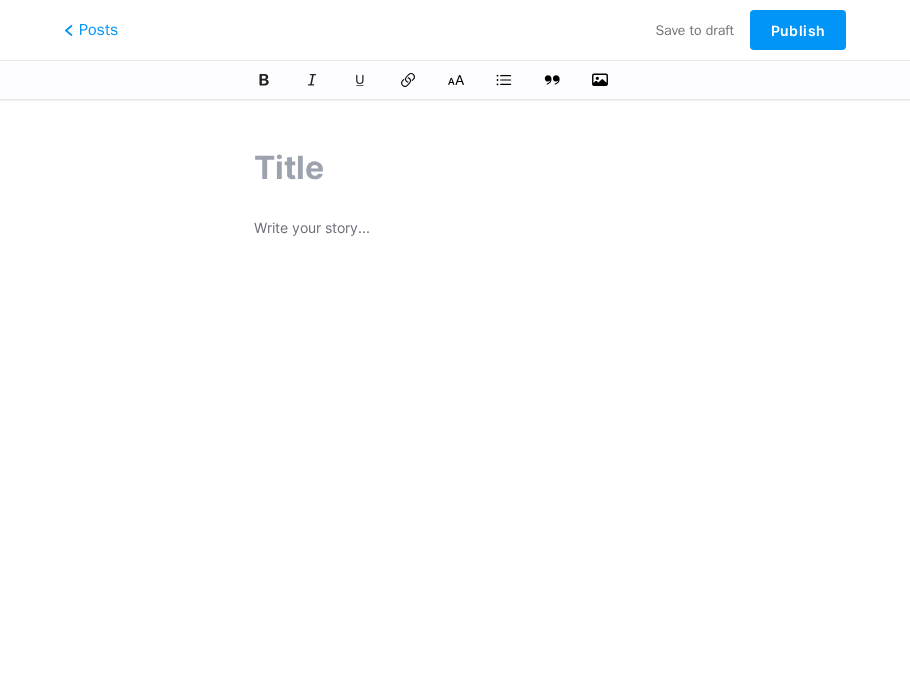 click at bounding box center [455, 168] 